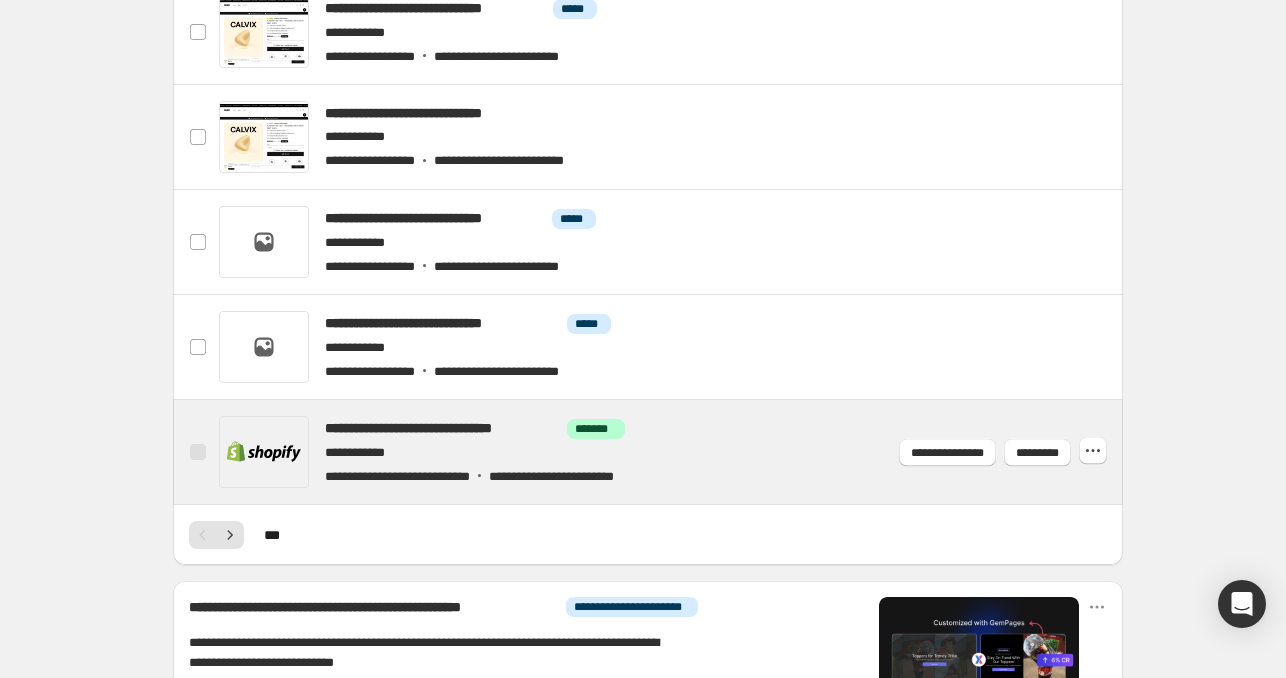 scroll, scrollTop: 900, scrollLeft: 0, axis: vertical 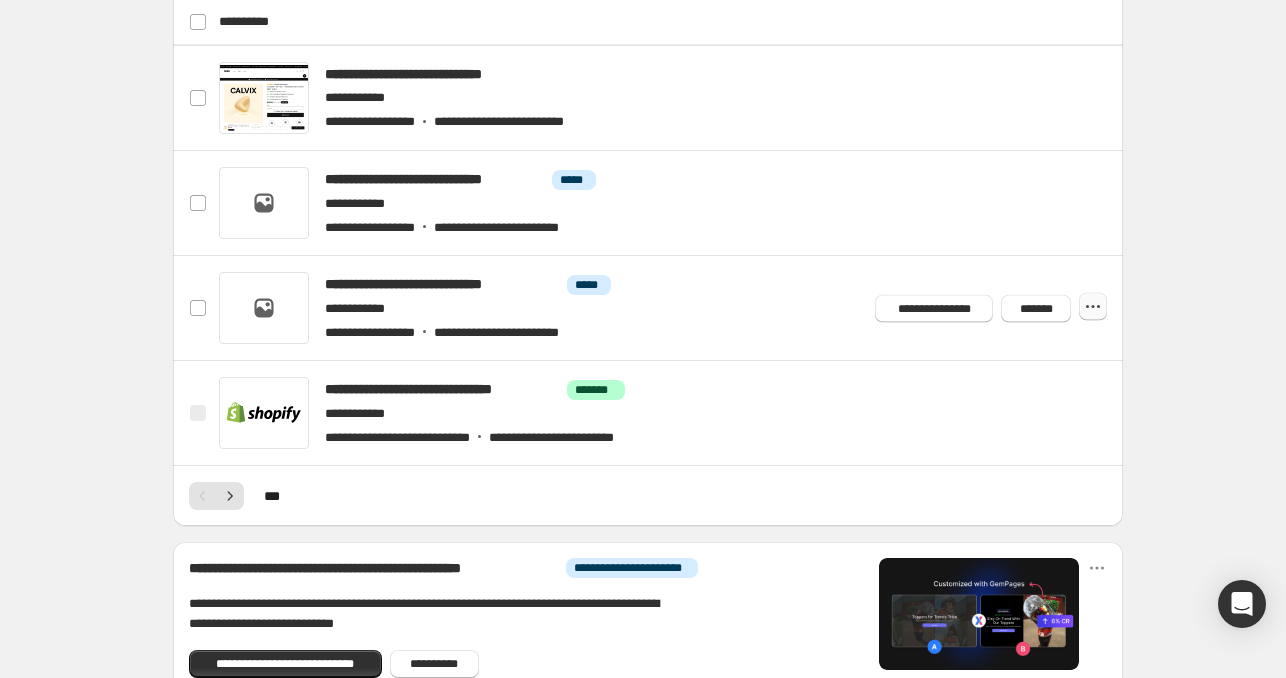 click 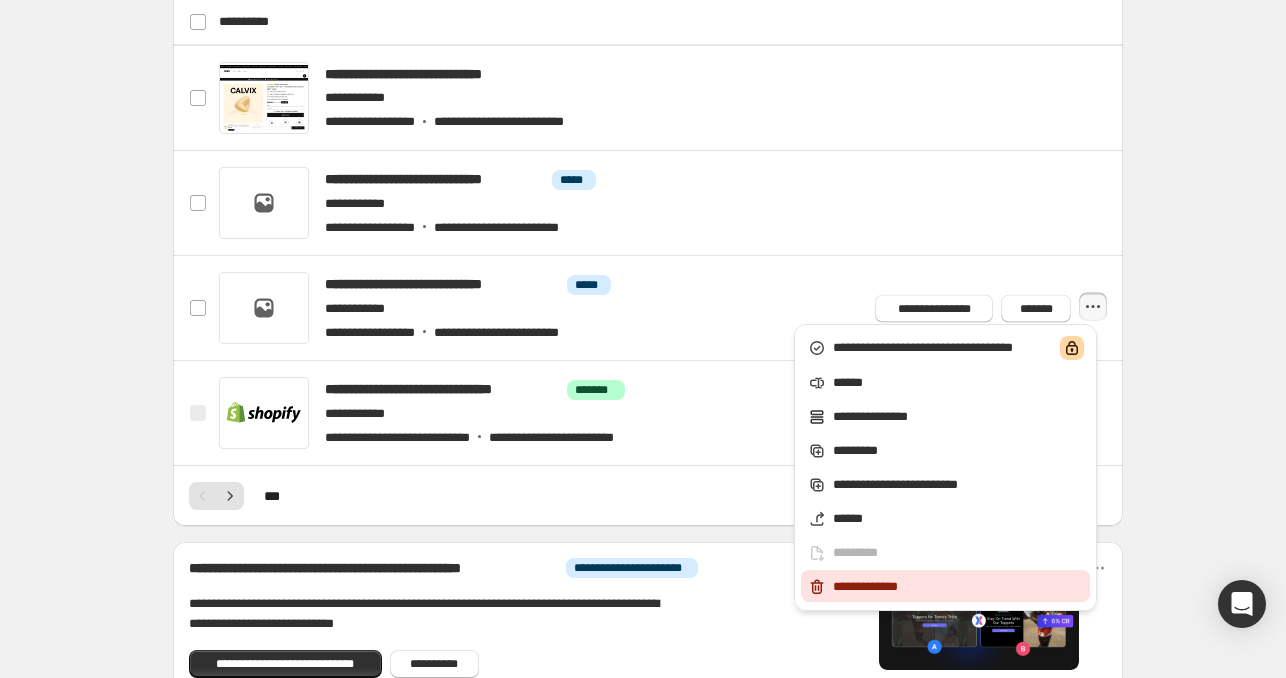 click on "**********" at bounding box center (958, 587) 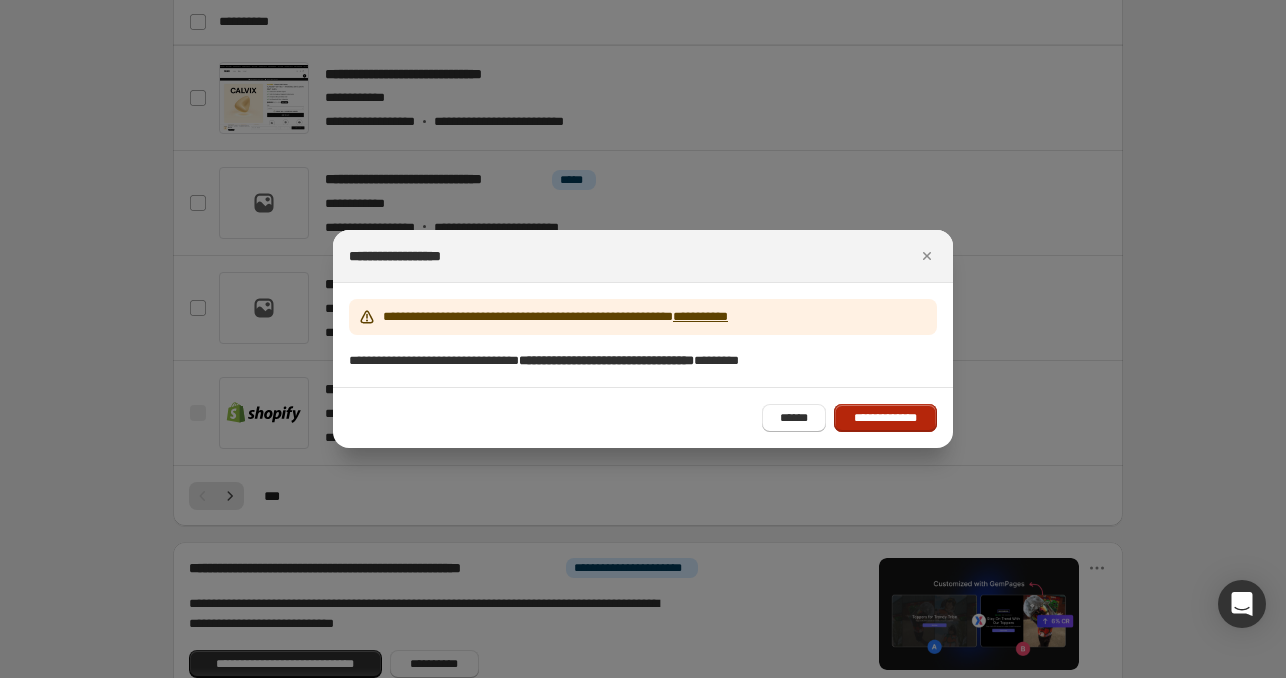 click on "**********" at bounding box center [885, 418] 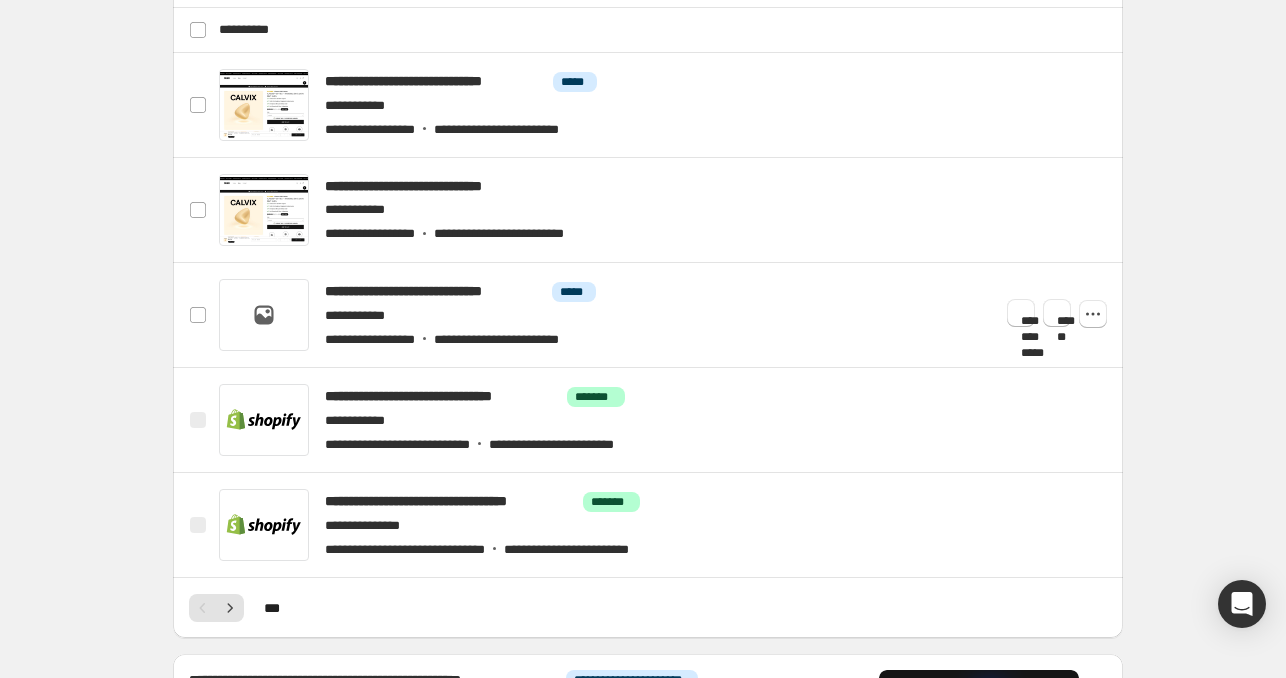 scroll, scrollTop: 800, scrollLeft: 0, axis: vertical 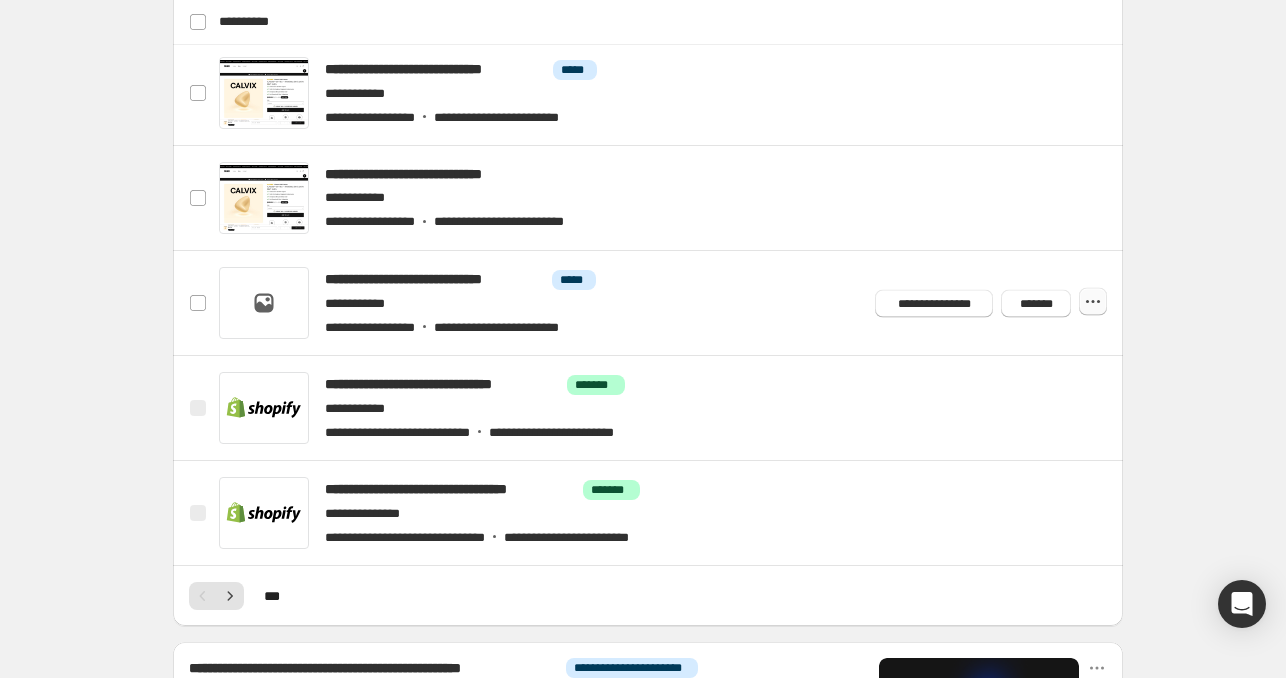 click 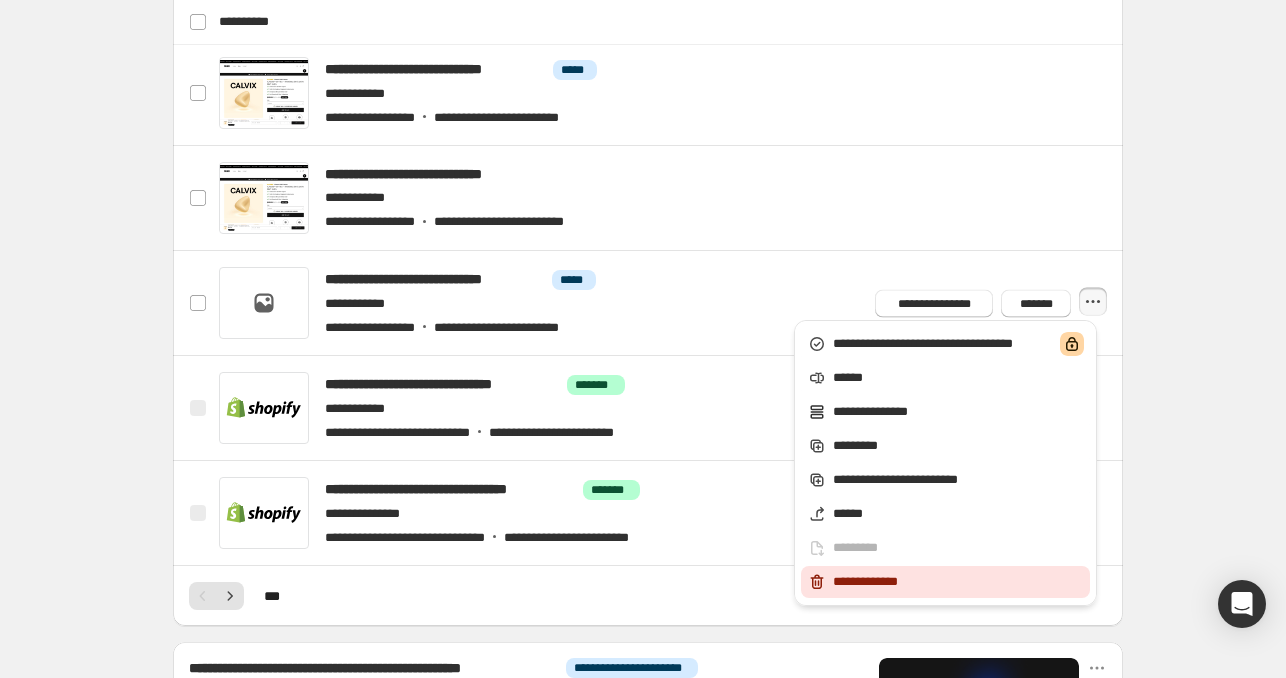 click on "**********" at bounding box center (958, 582) 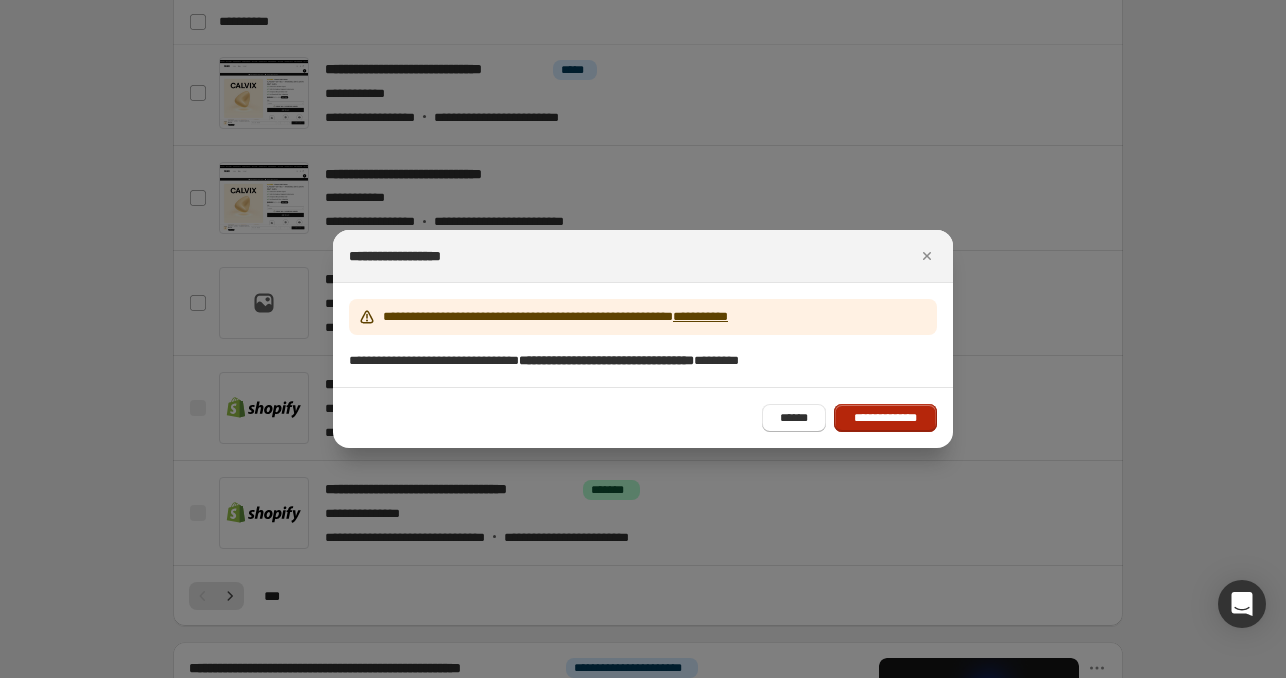 click on "**********" at bounding box center (885, 418) 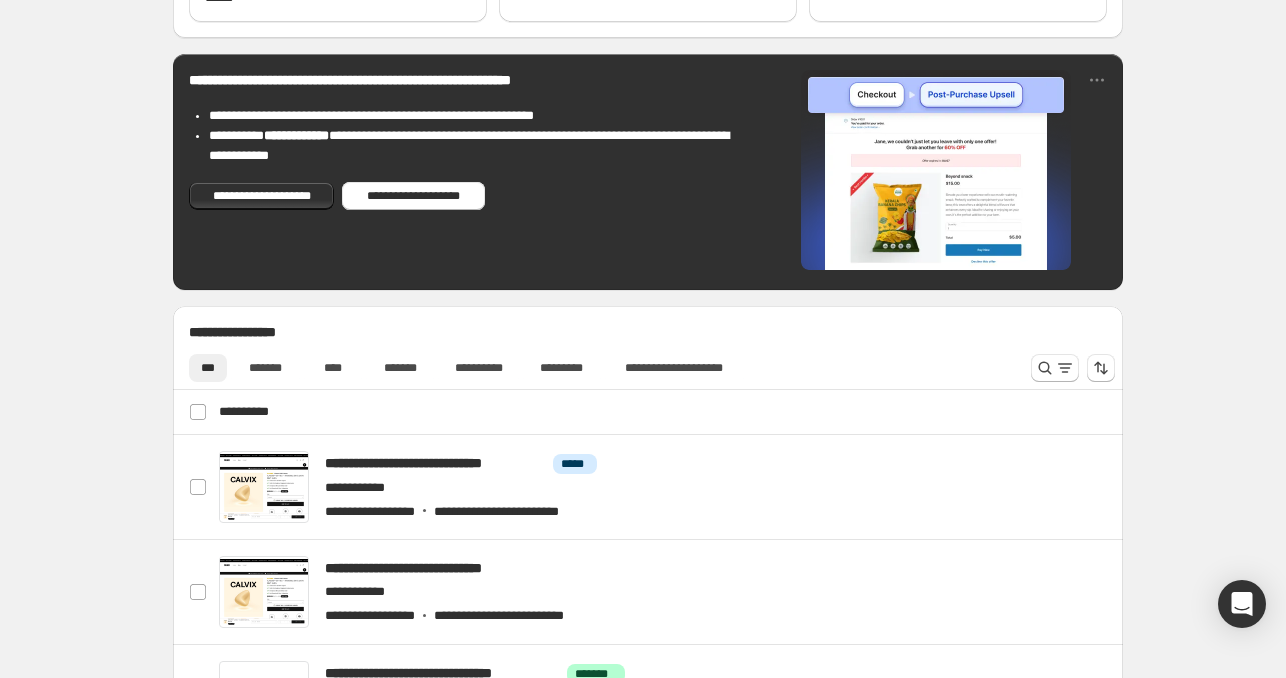 scroll, scrollTop: 494, scrollLeft: 0, axis: vertical 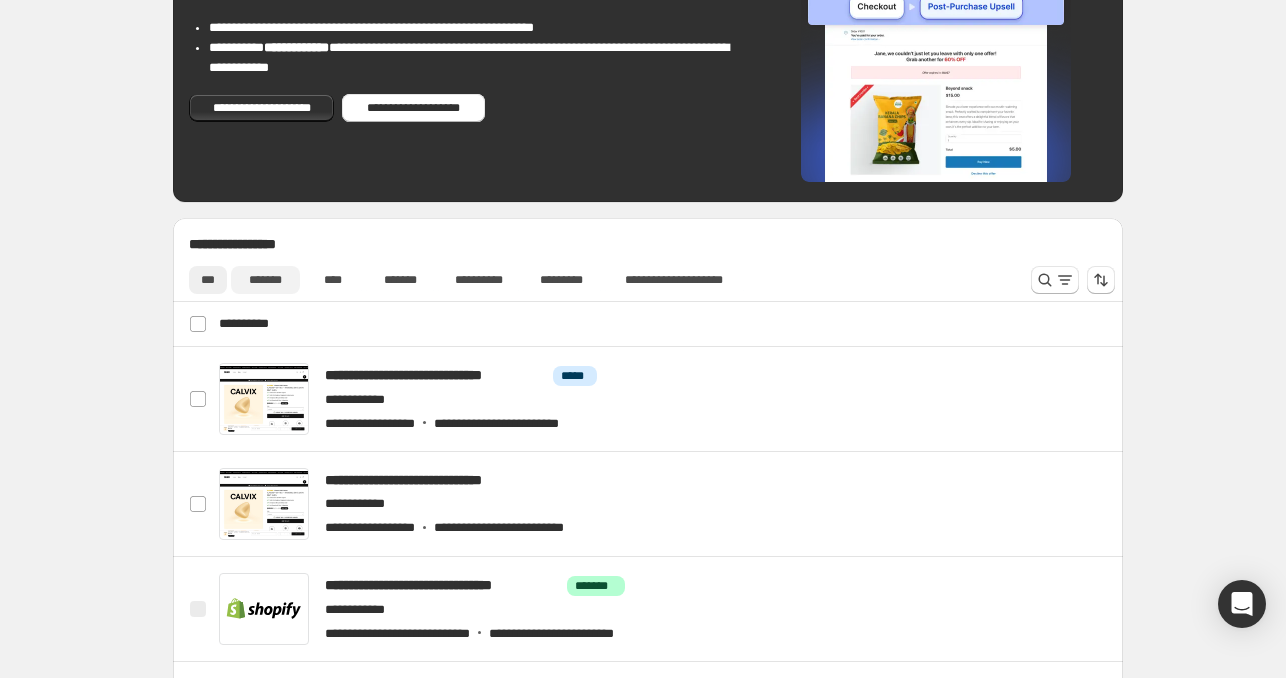 click on "*******" at bounding box center [265, 280] 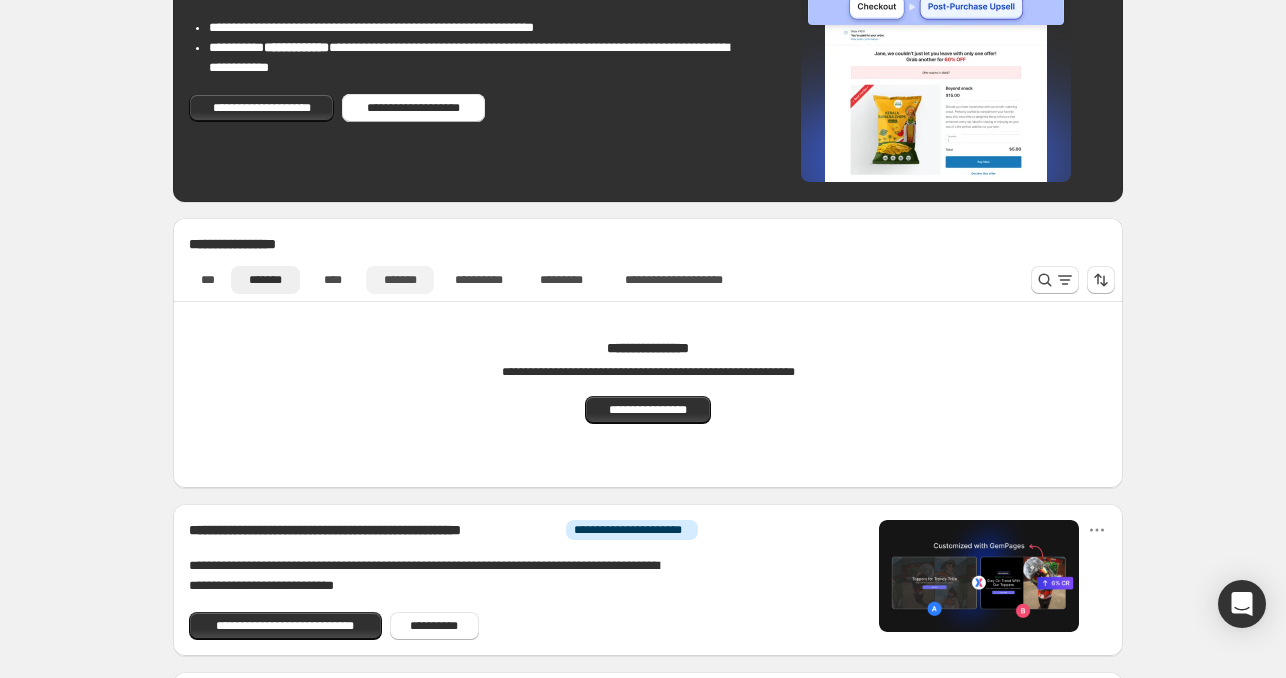click on "*******" at bounding box center (400, 280) 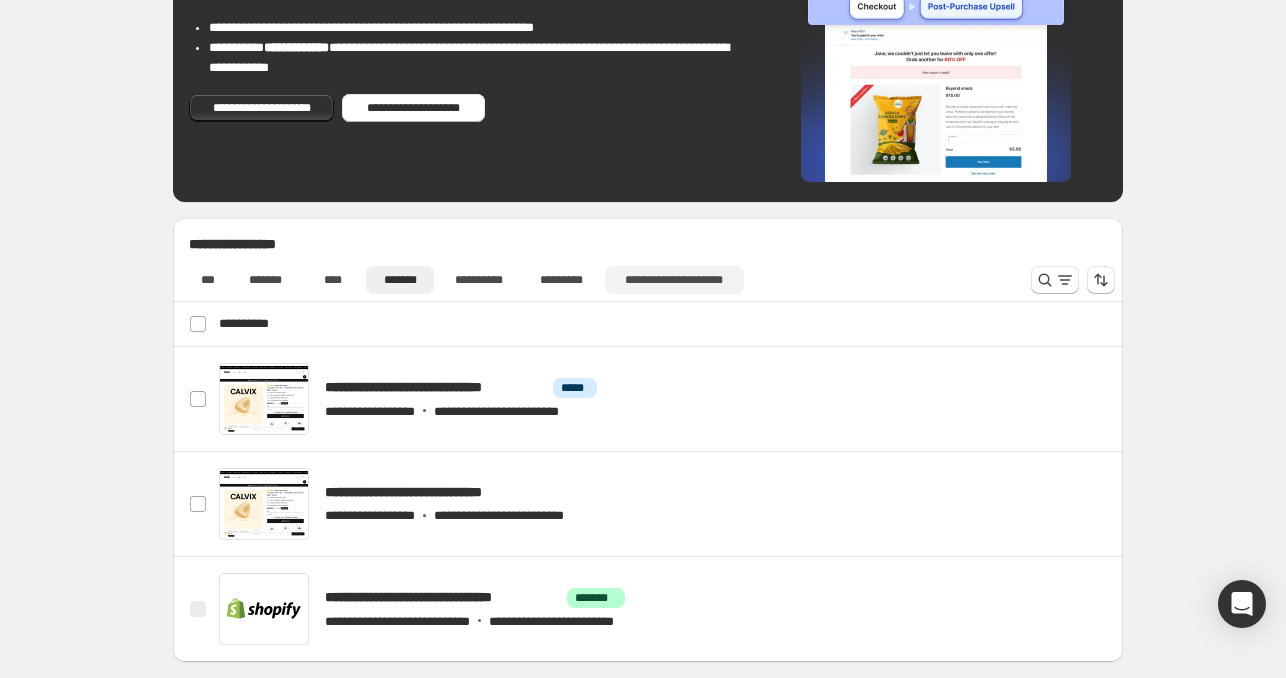 click on "**********" at bounding box center [674, 280] 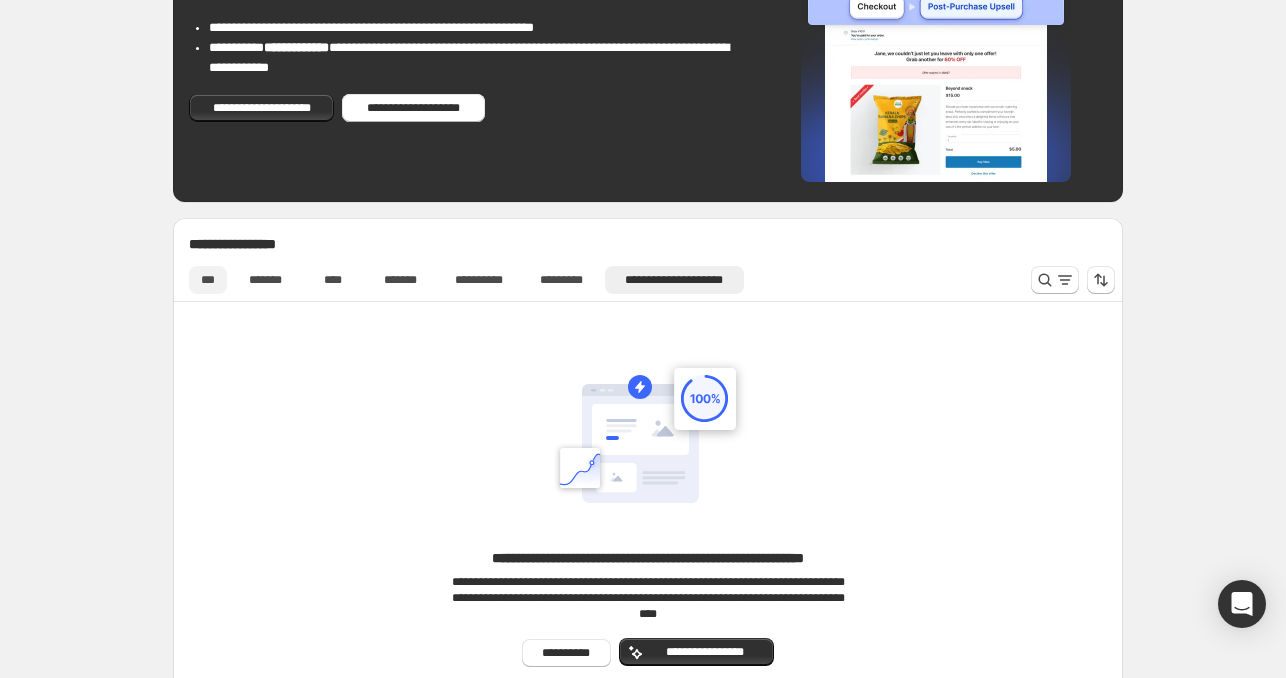 click on "***" at bounding box center (208, 280) 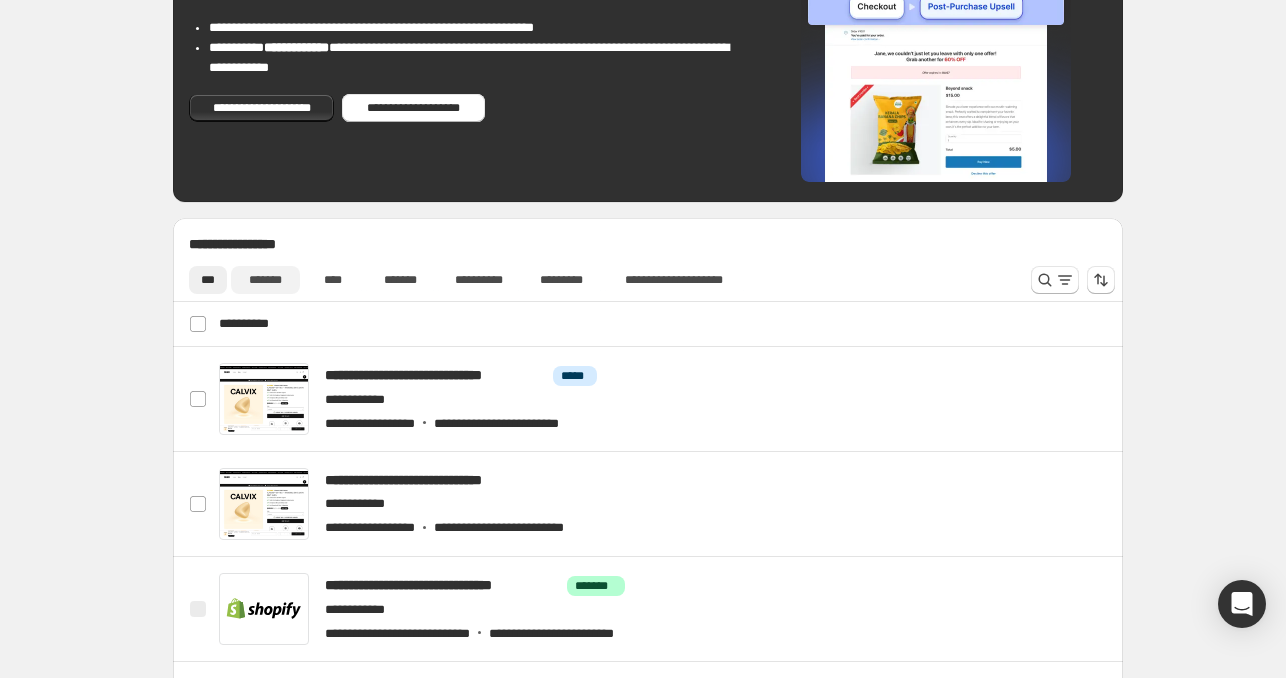 click on "*******" at bounding box center [265, 280] 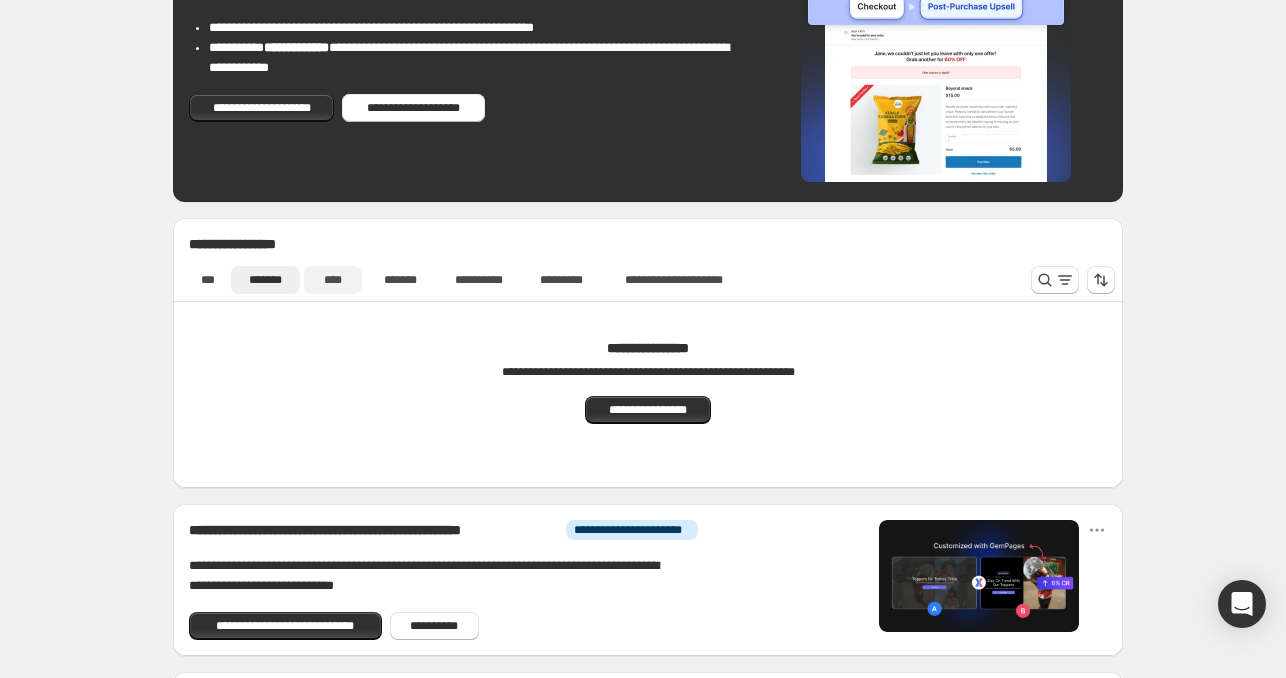 click on "****" at bounding box center [333, 280] 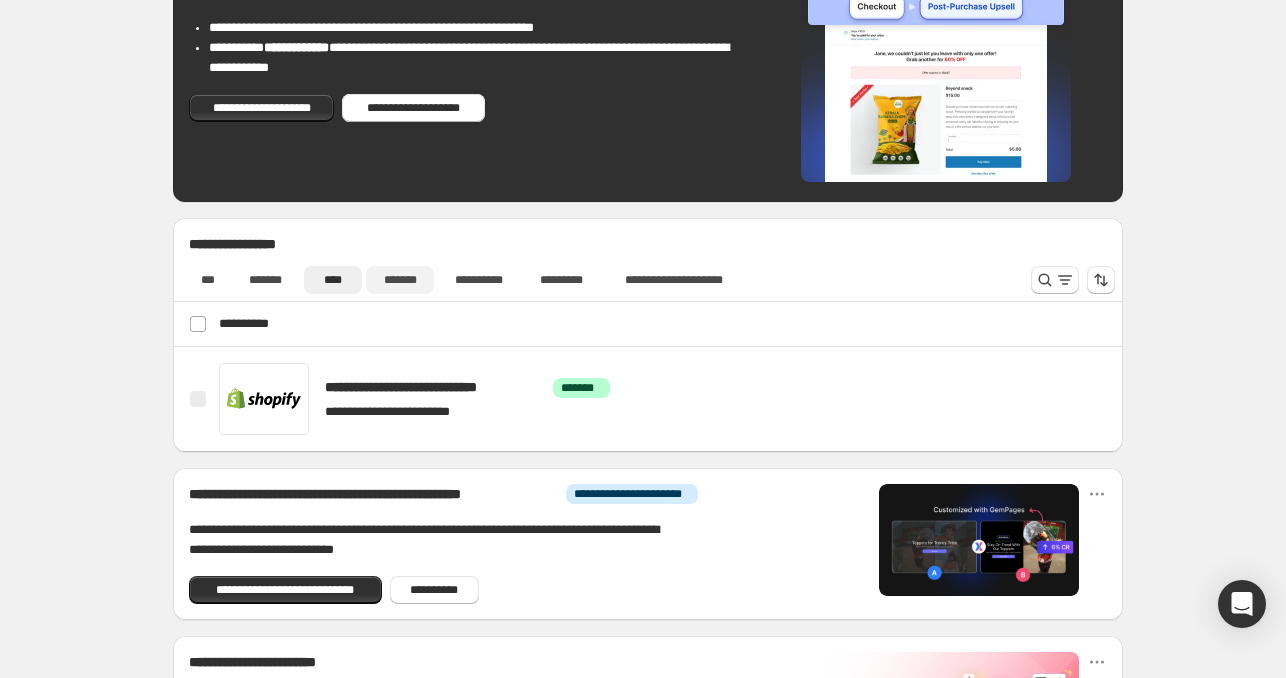 click on "*******" at bounding box center [400, 280] 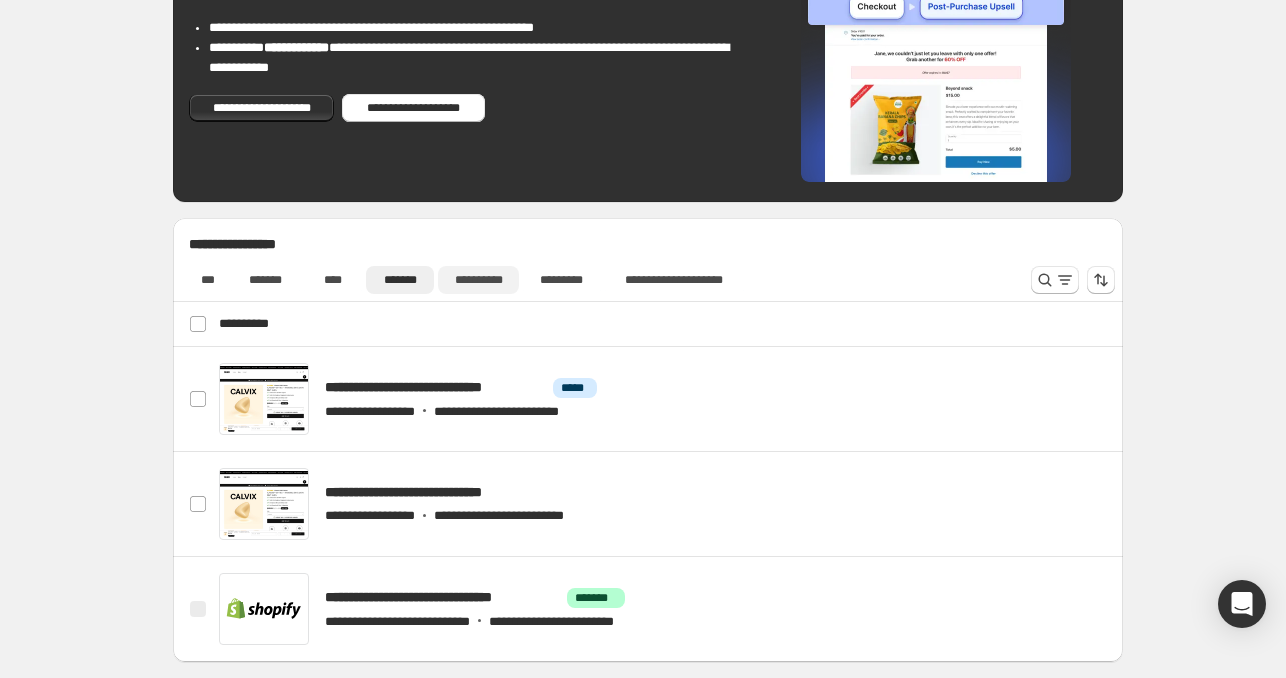 click on "**********" at bounding box center (478, 280) 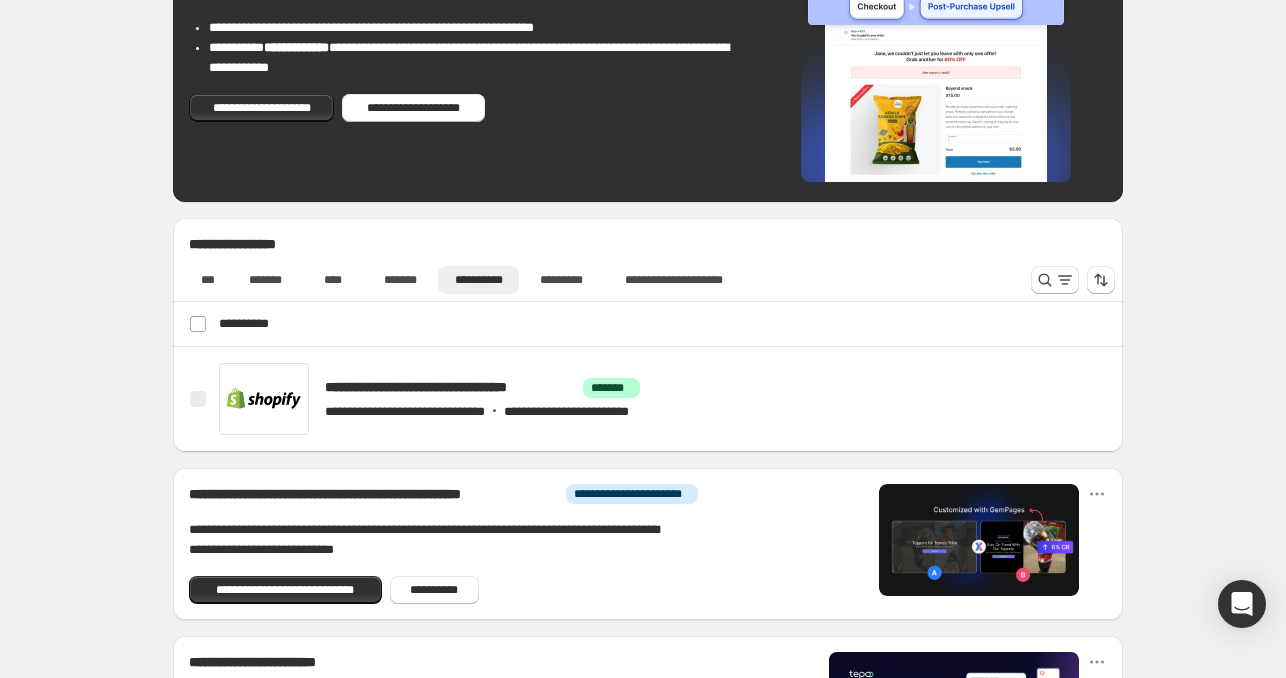 click on "**********" at bounding box center [650, 324] 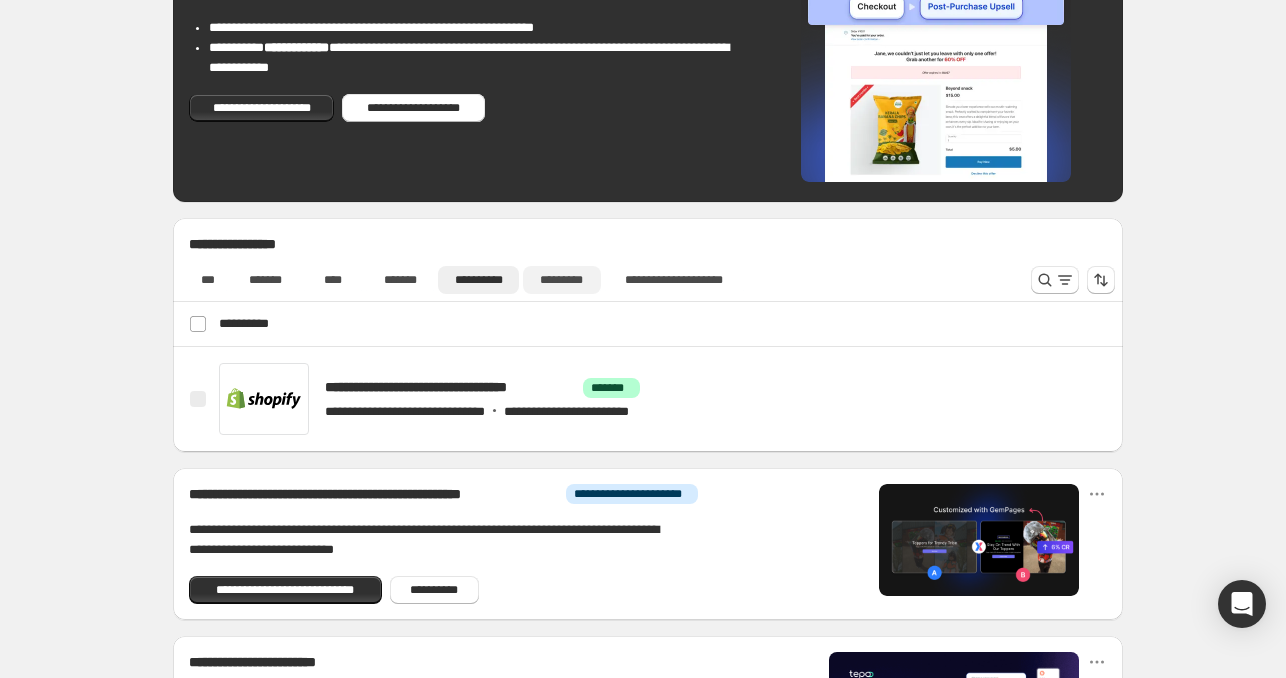 click on "*********" at bounding box center (562, 280) 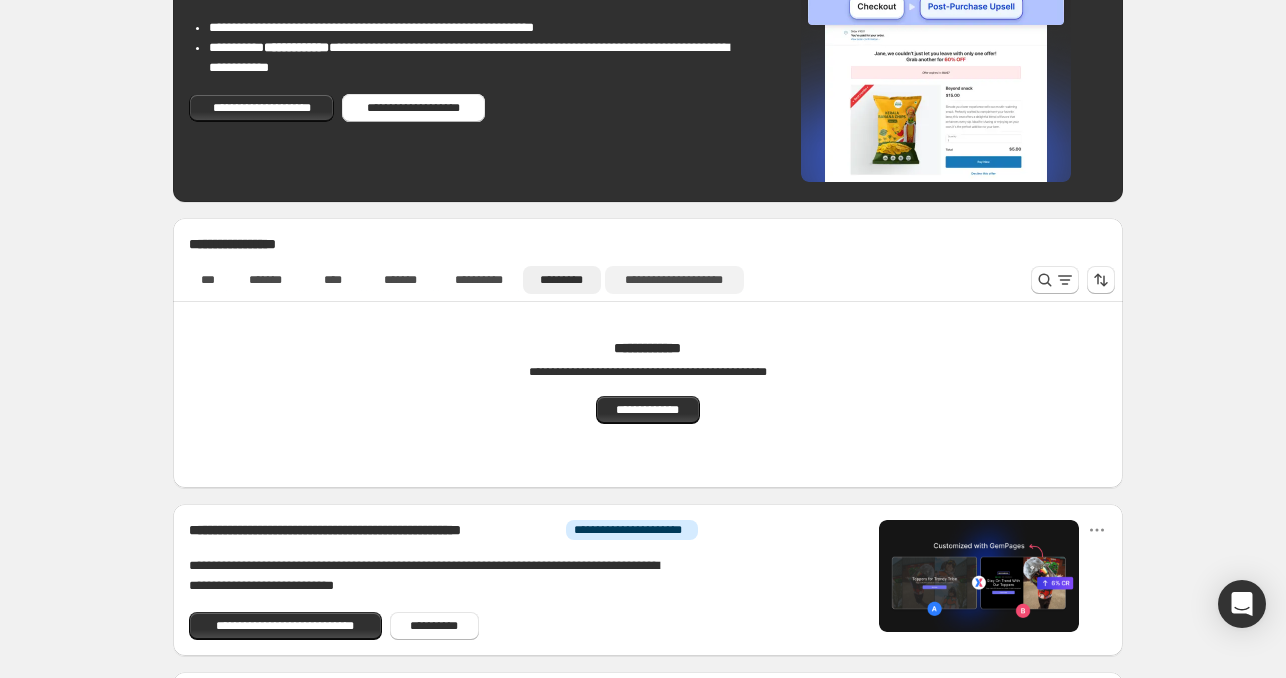 click on "**********" at bounding box center (674, 280) 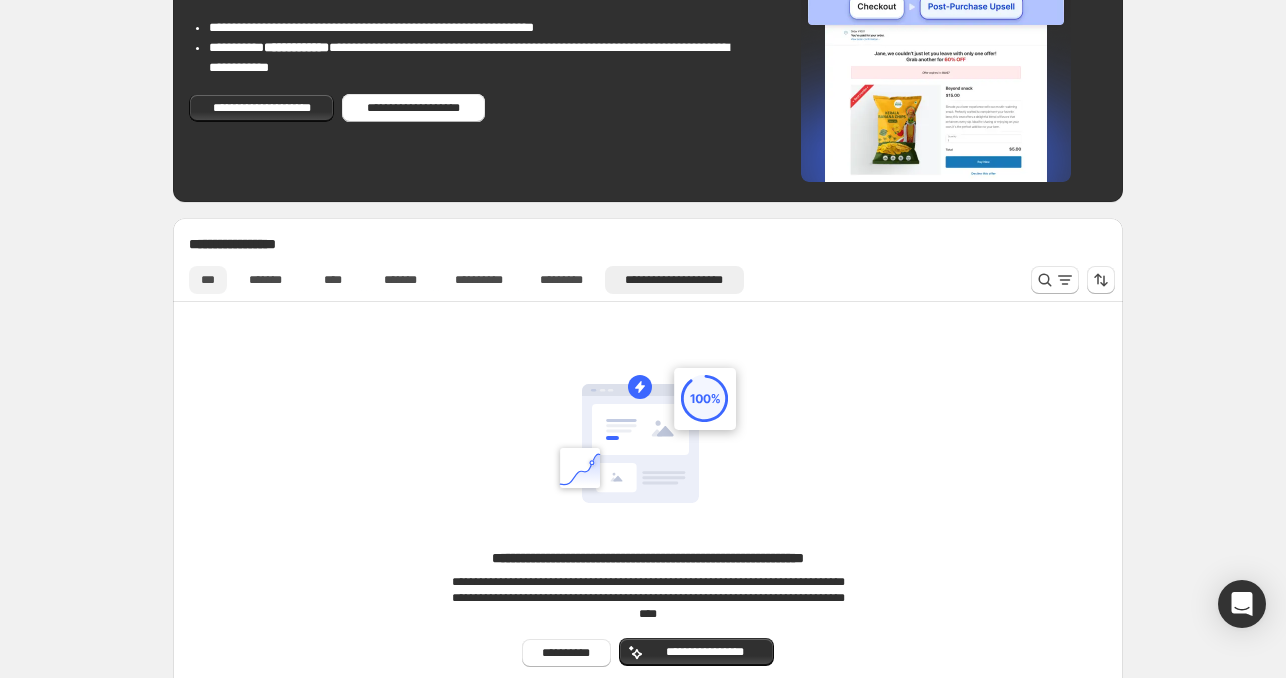 click on "***" at bounding box center (208, 280) 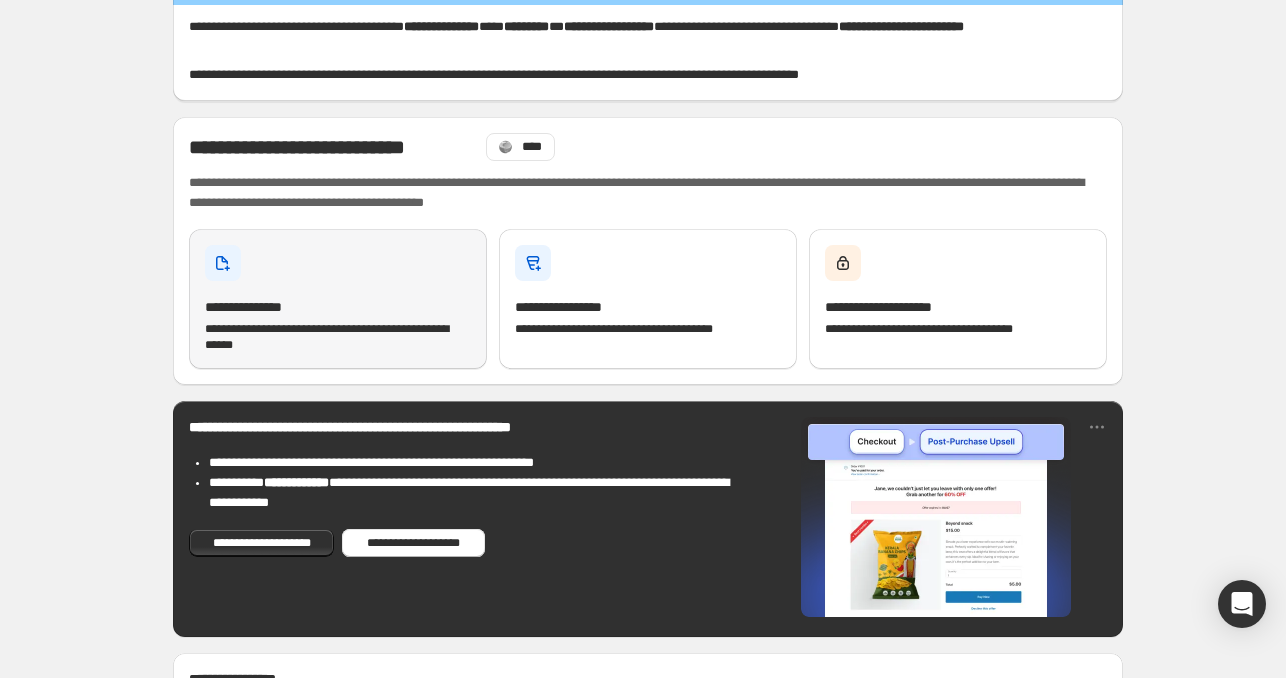 scroll, scrollTop: 0, scrollLeft: 0, axis: both 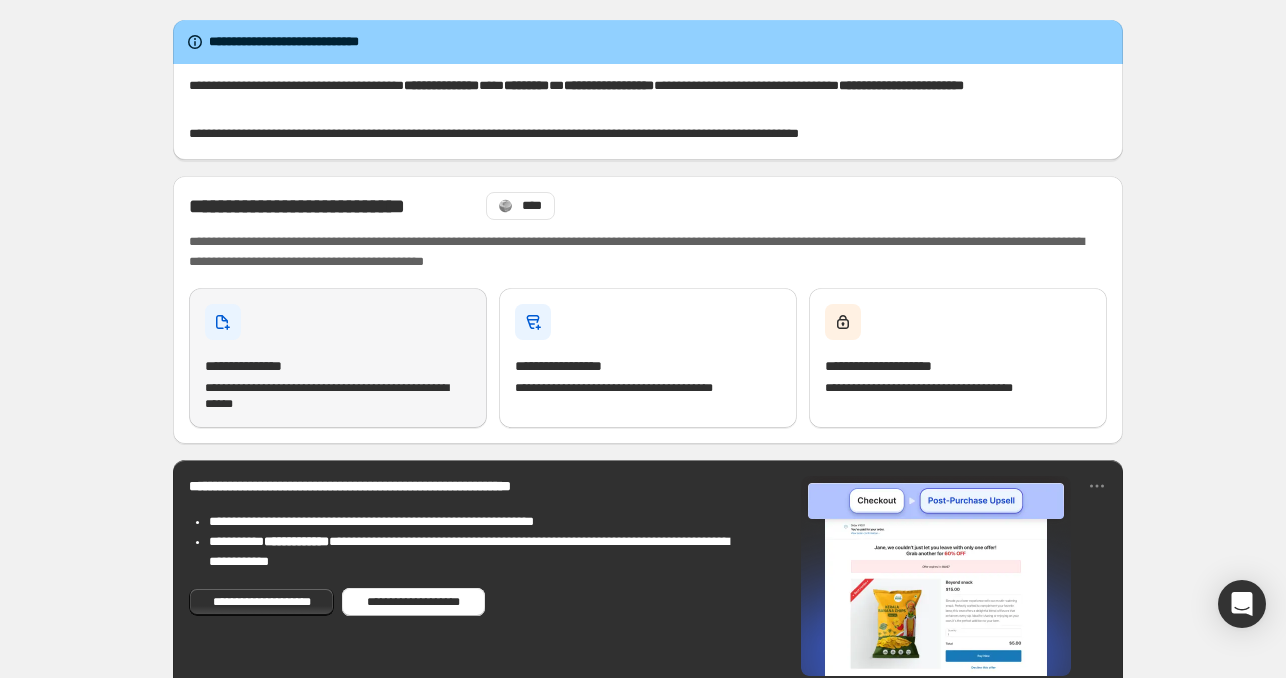 click on "**********" at bounding box center [338, 358] 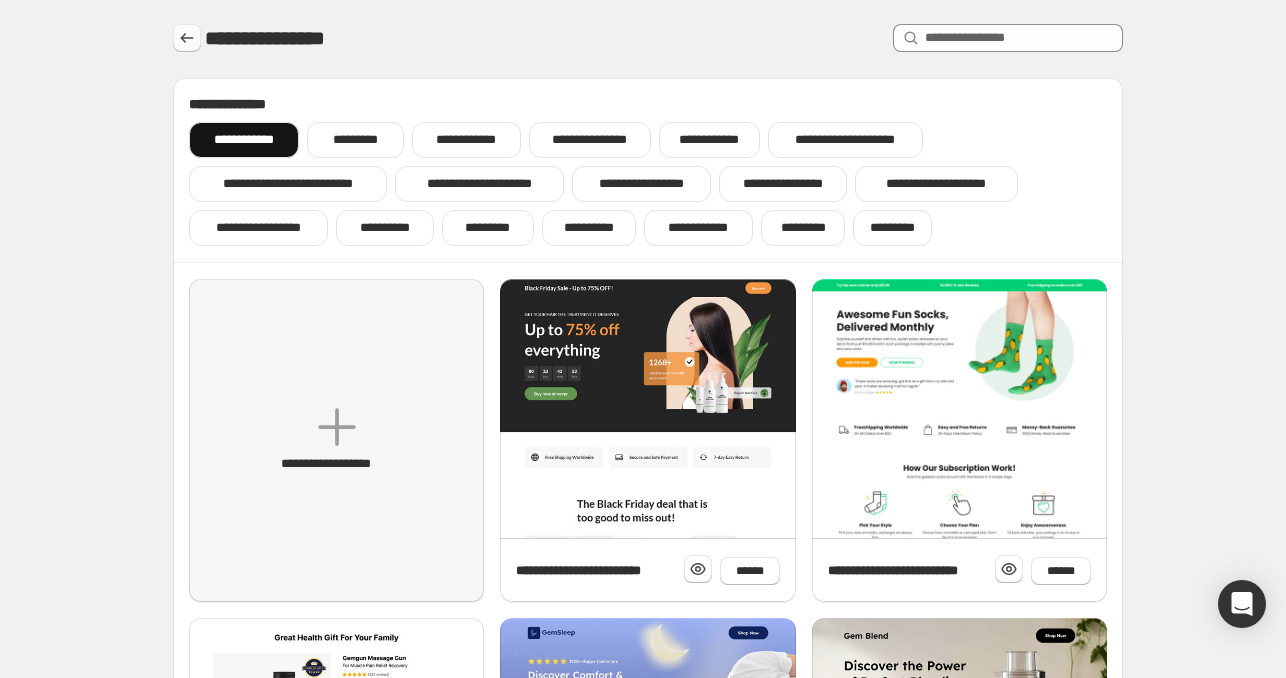 click 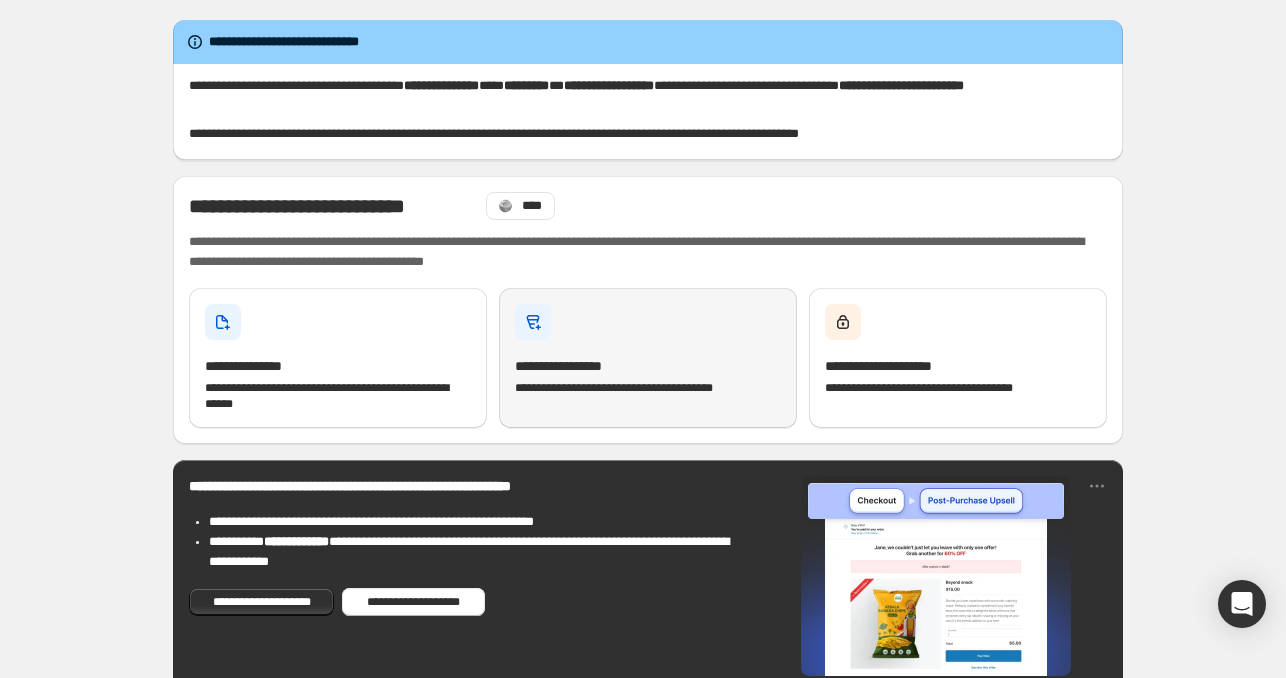 click on "**********" at bounding box center (648, 358) 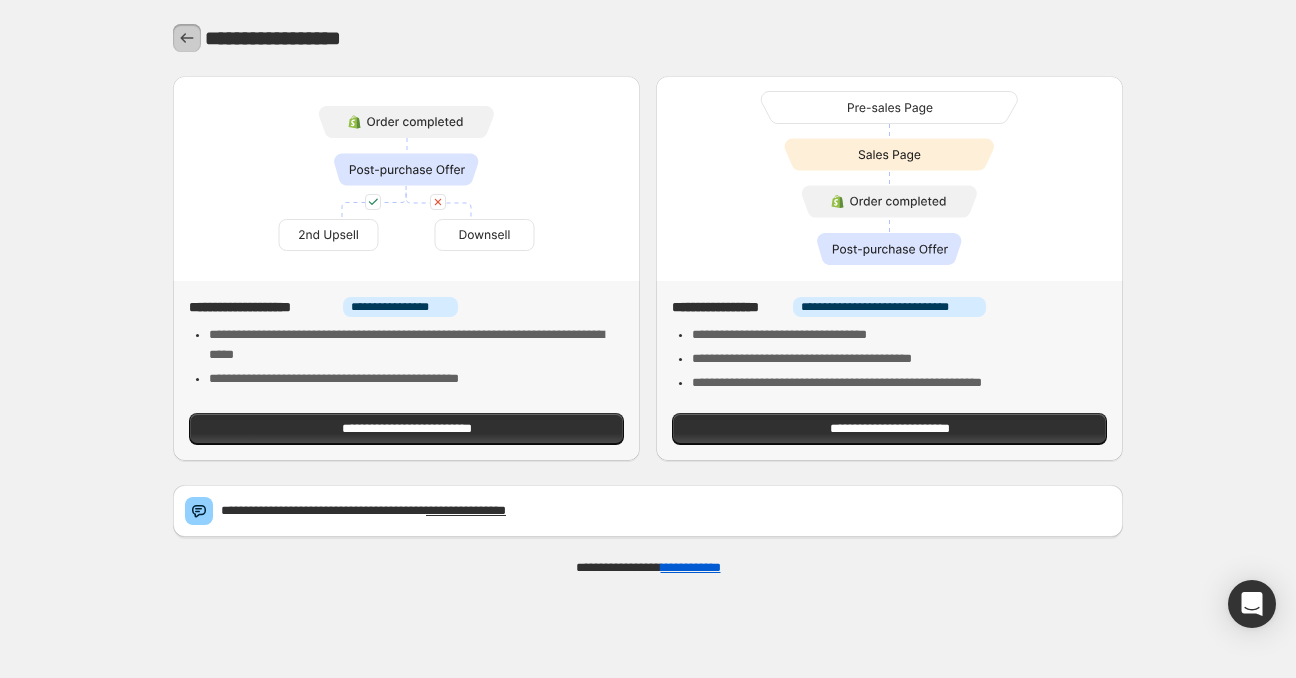 click 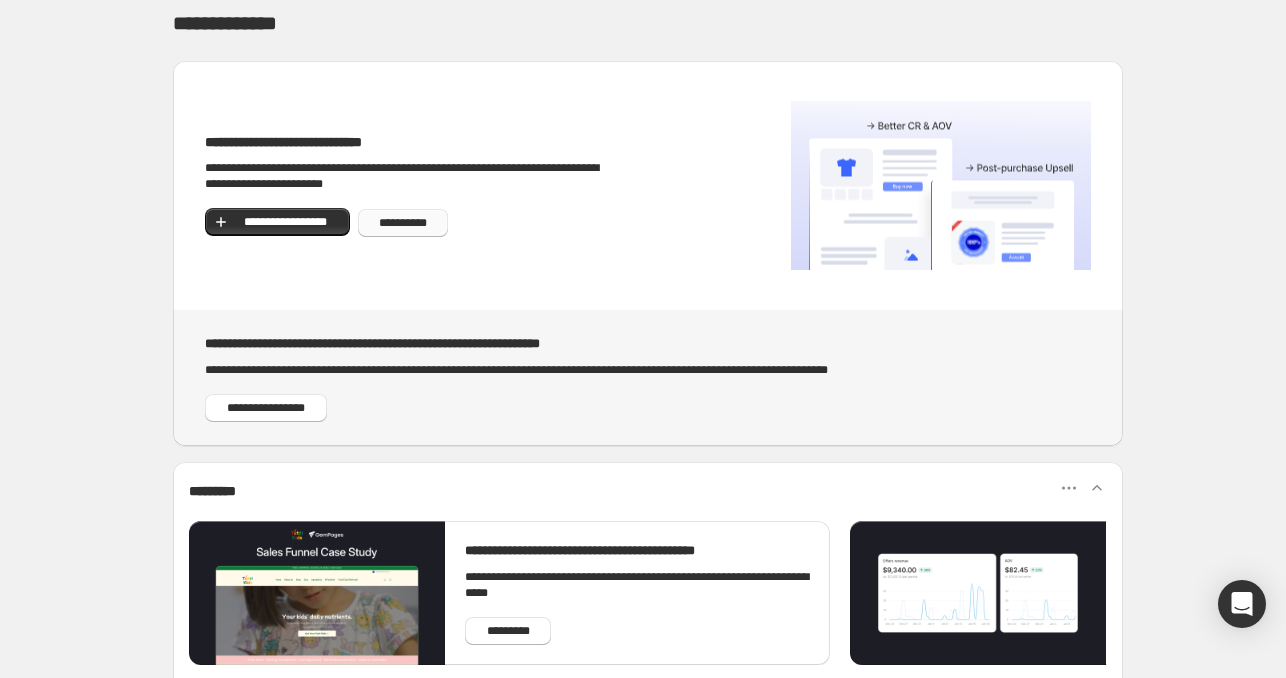 scroll, scrollTop: 0, scrollLeft: 0, axis: both 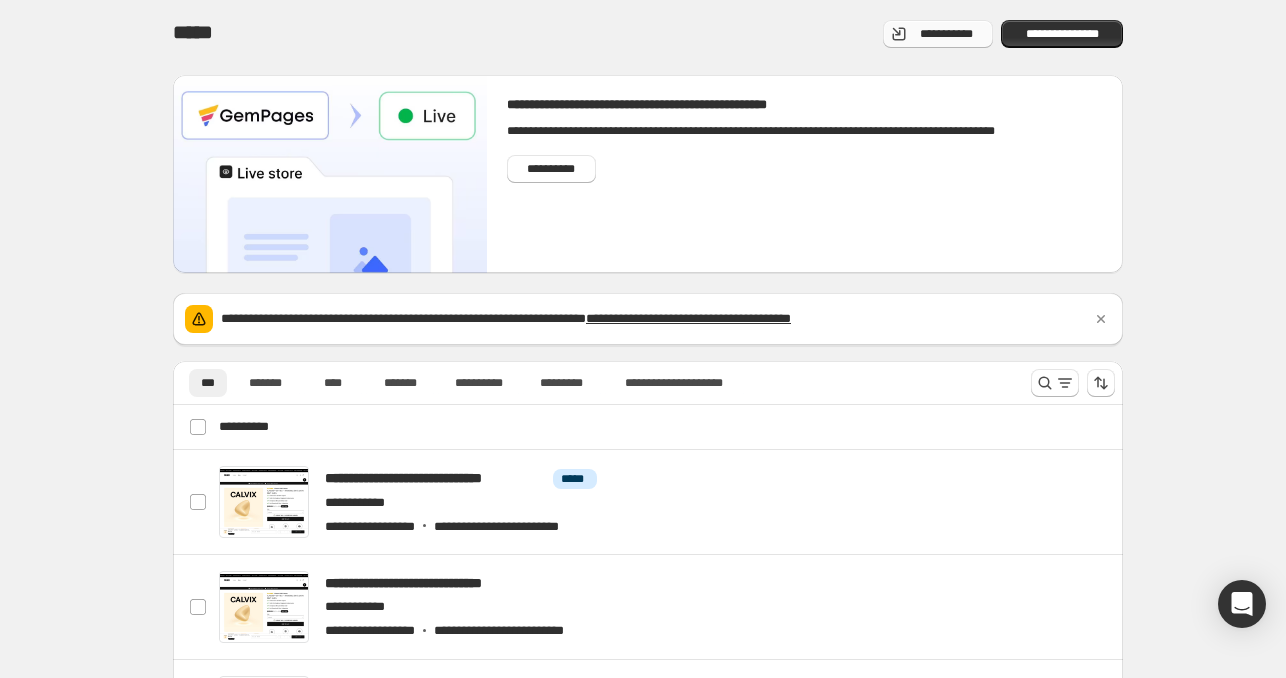 click 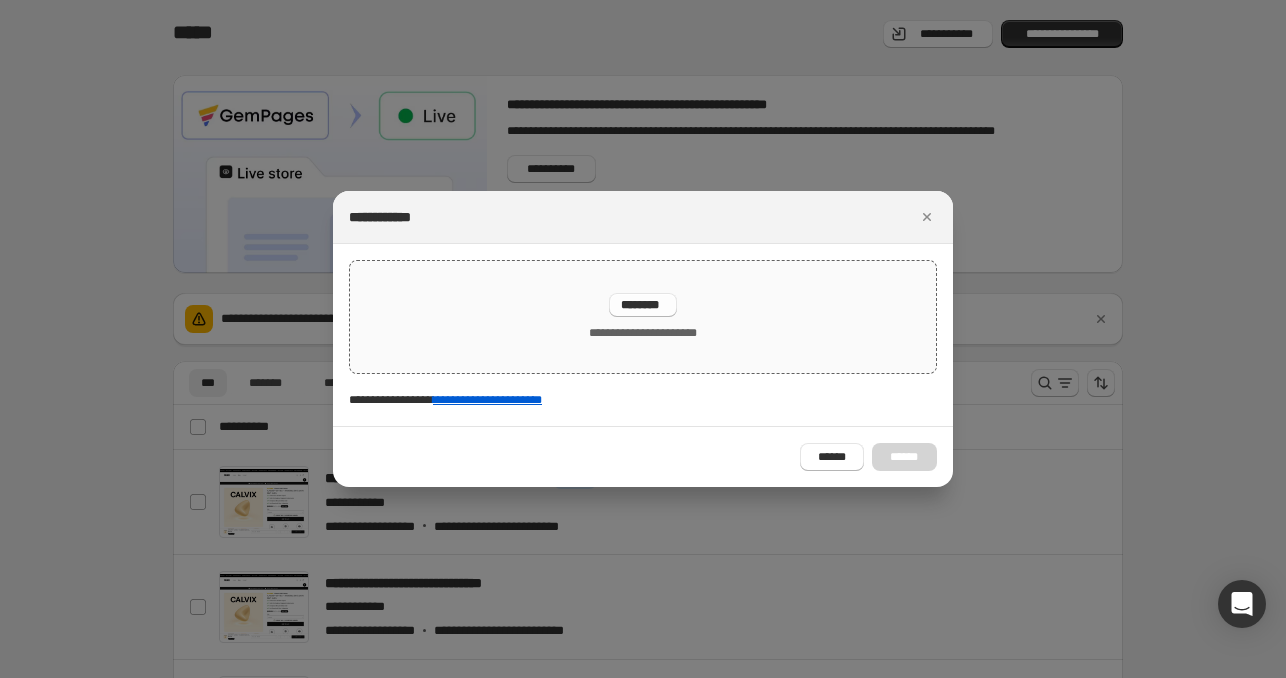 click on "********" at bounding box center [643, 305] 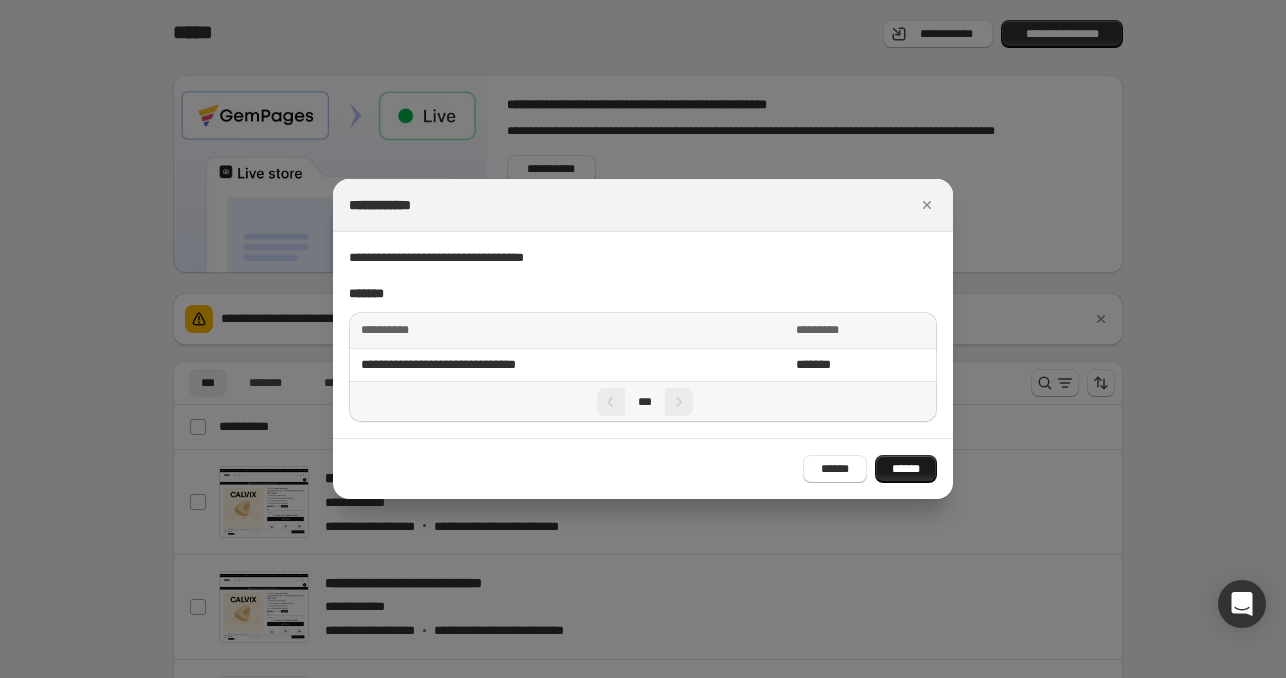 click on "******" at bounding box center (906, 469) 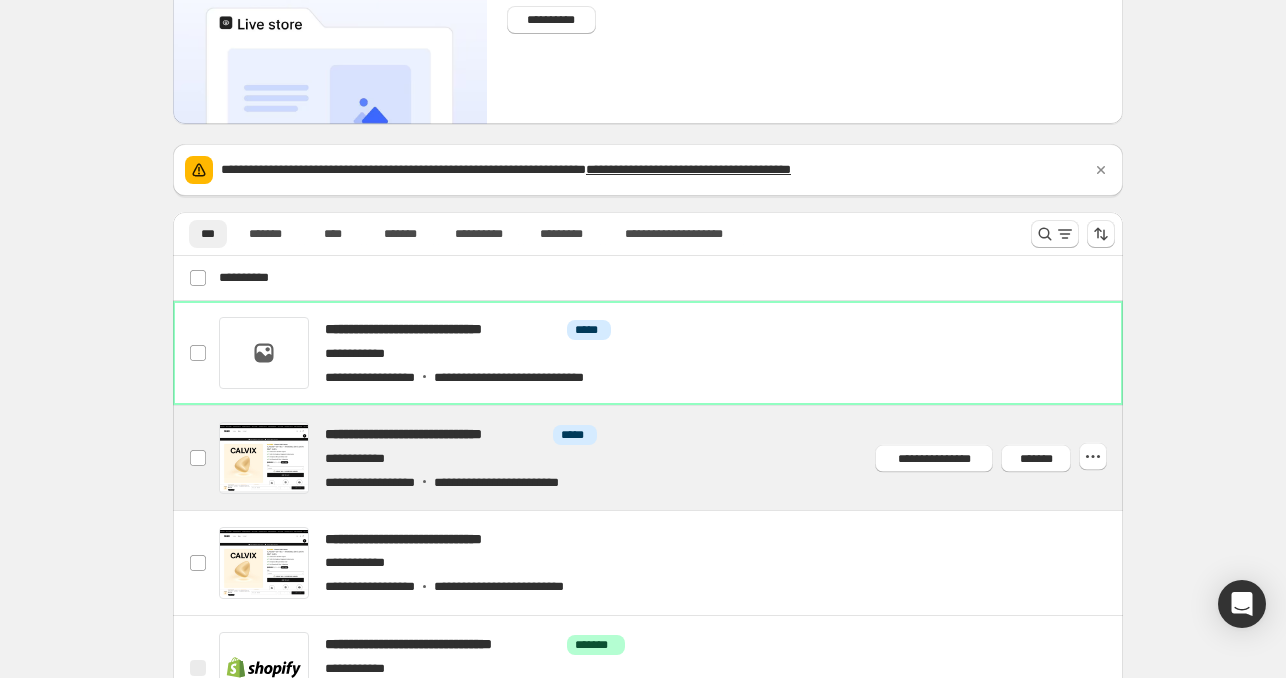 scroll, scrollTop: 200, scrollLeft: 0, axis: vertical 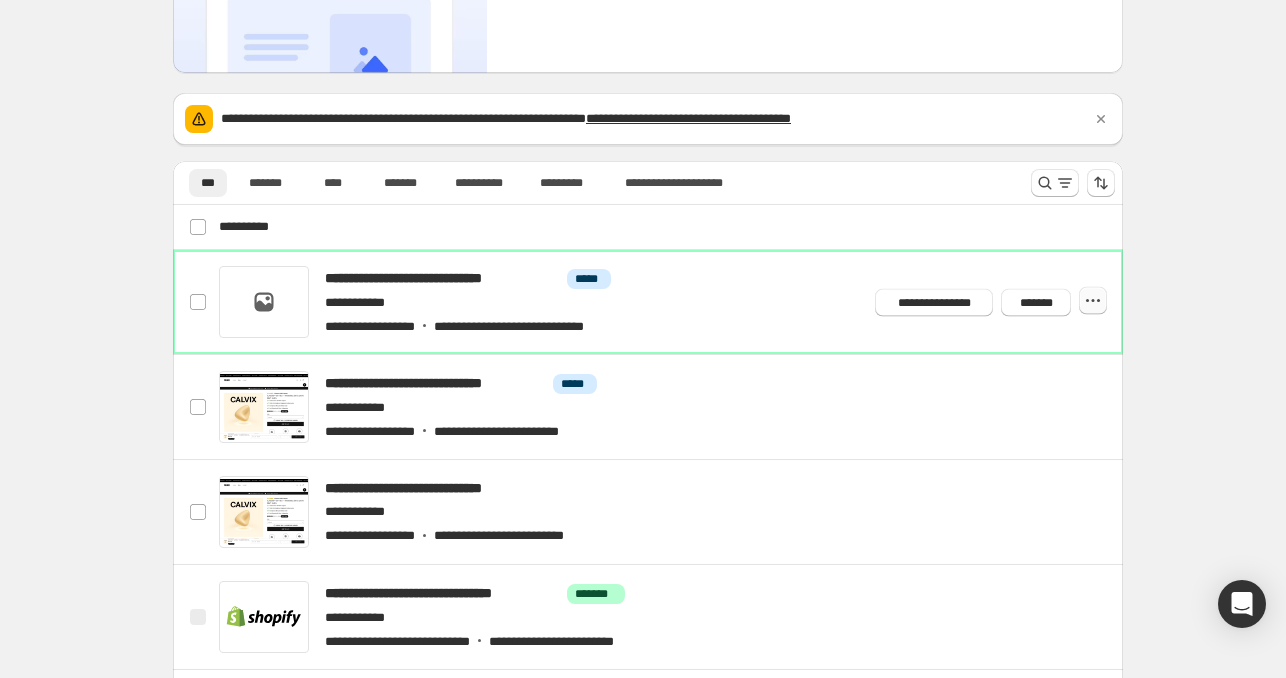 click 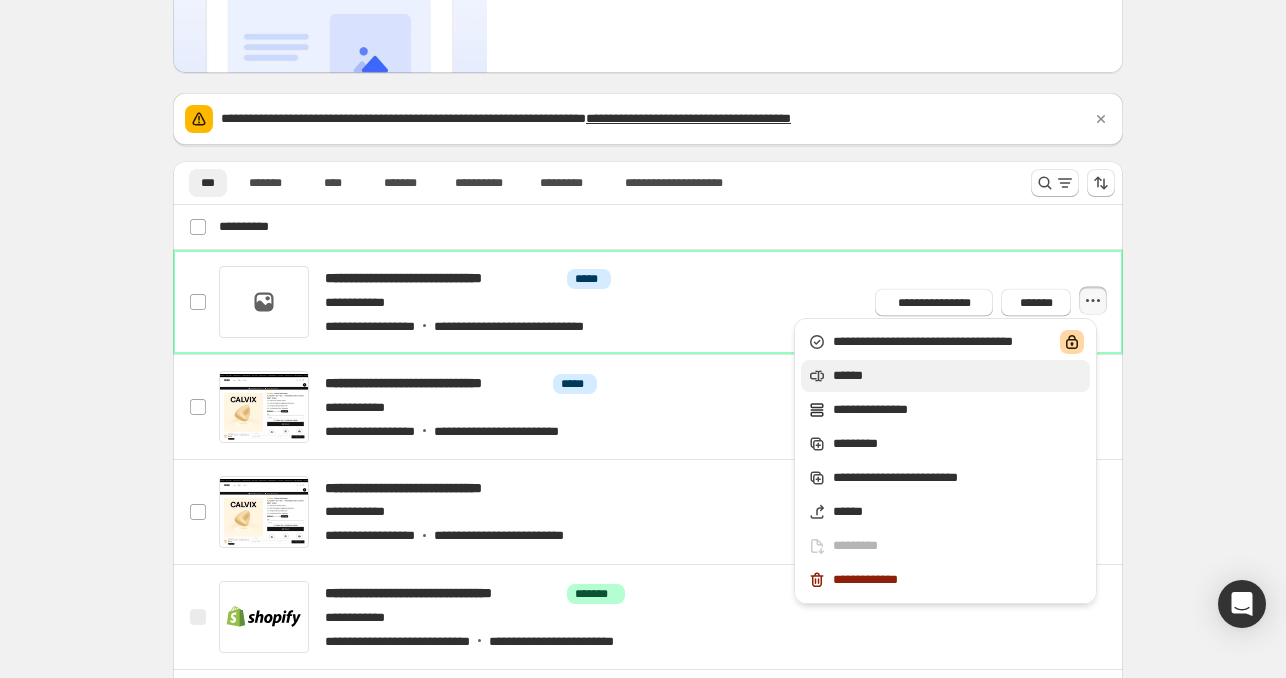 click on "******" at bounding box center (958, 376) 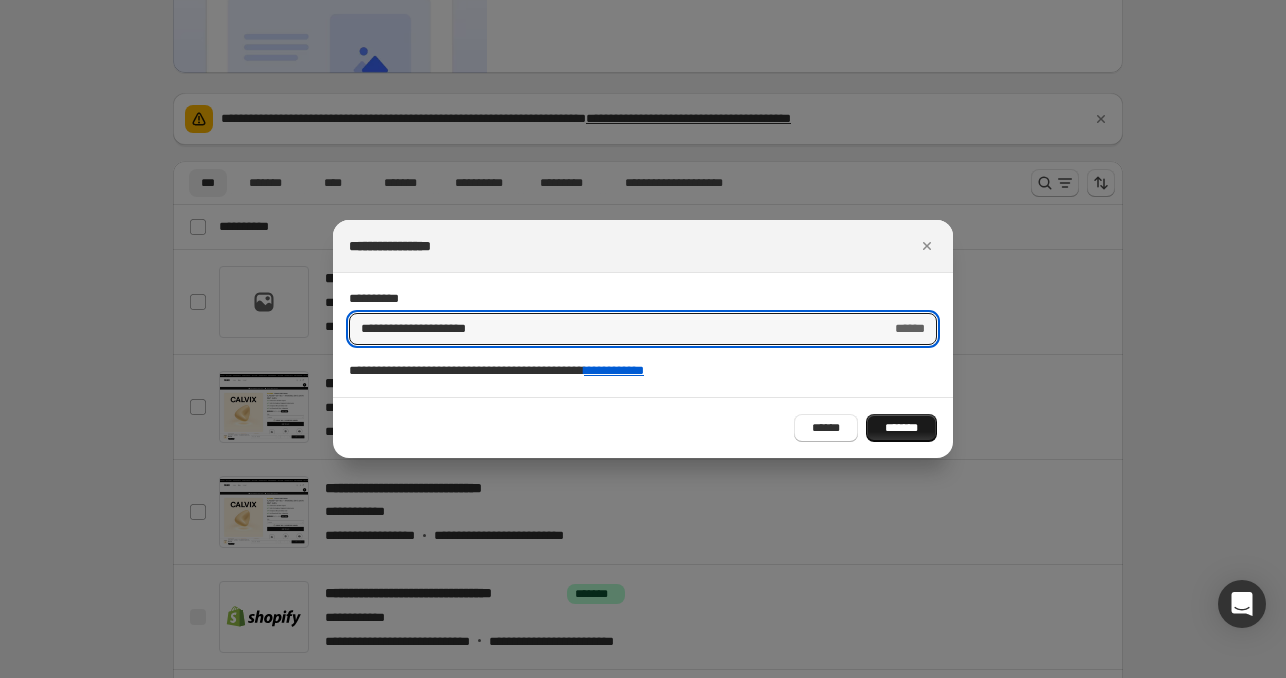 type on "**********" 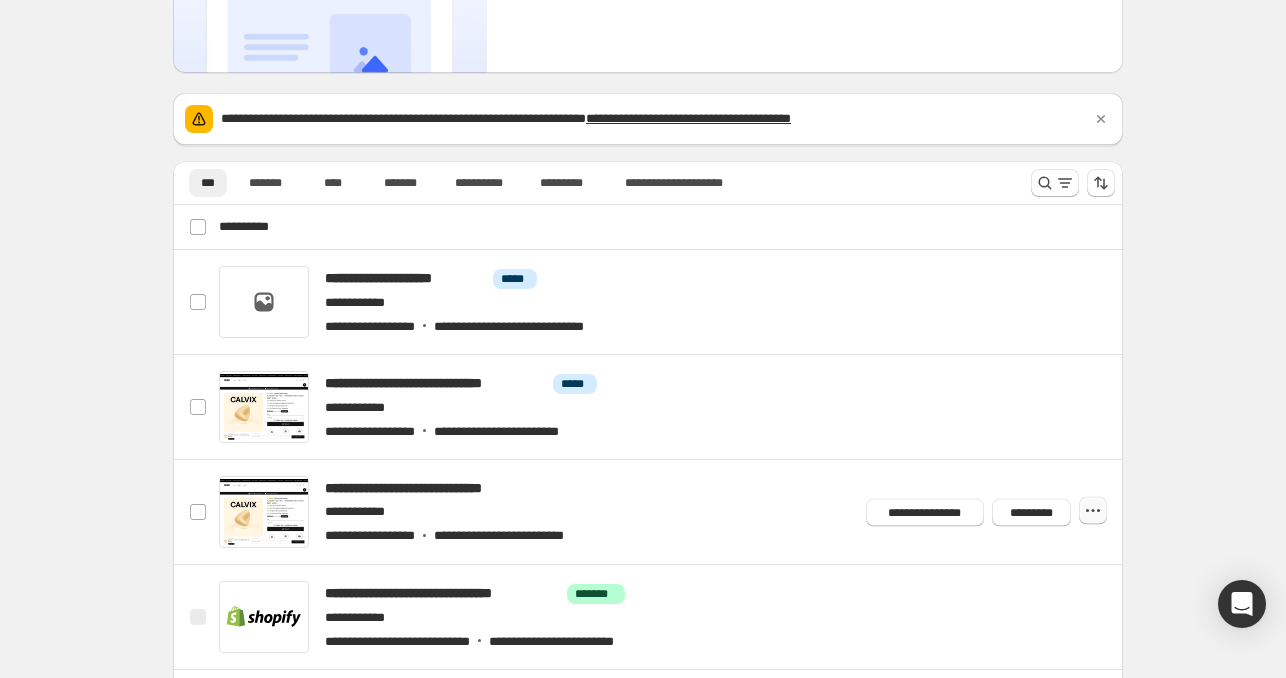click 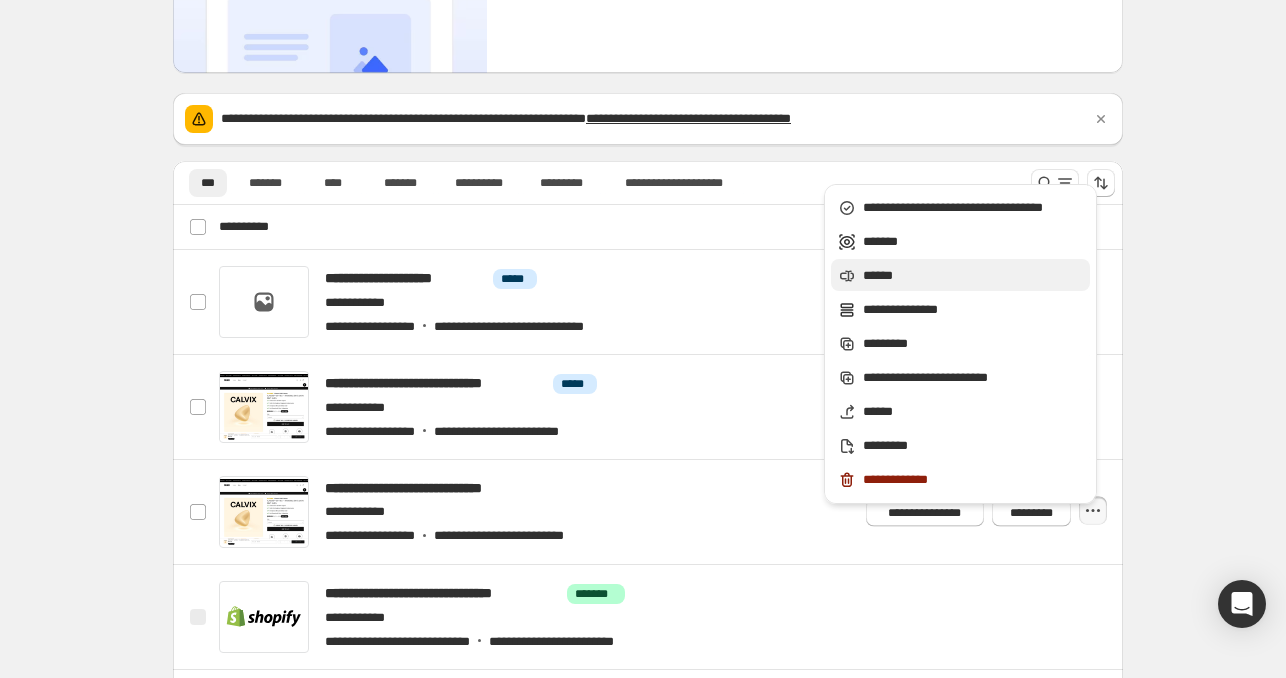 click on "******" at bounding box center (973, 276) 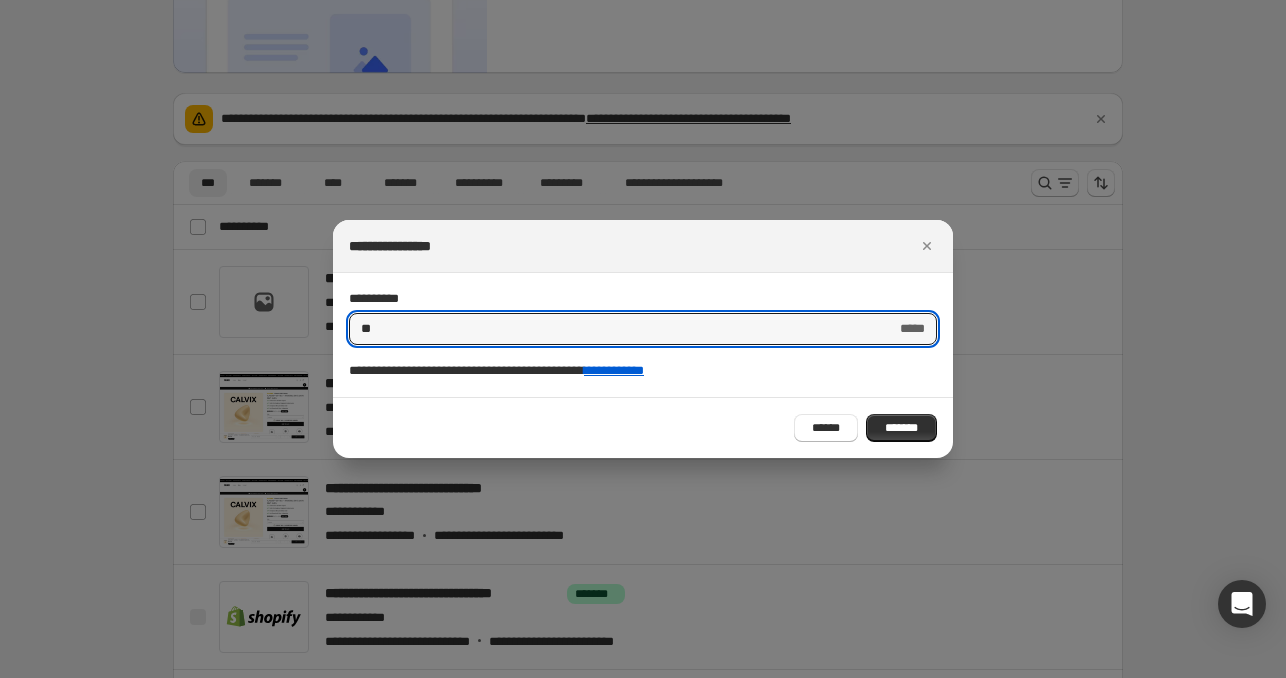 type on "*" 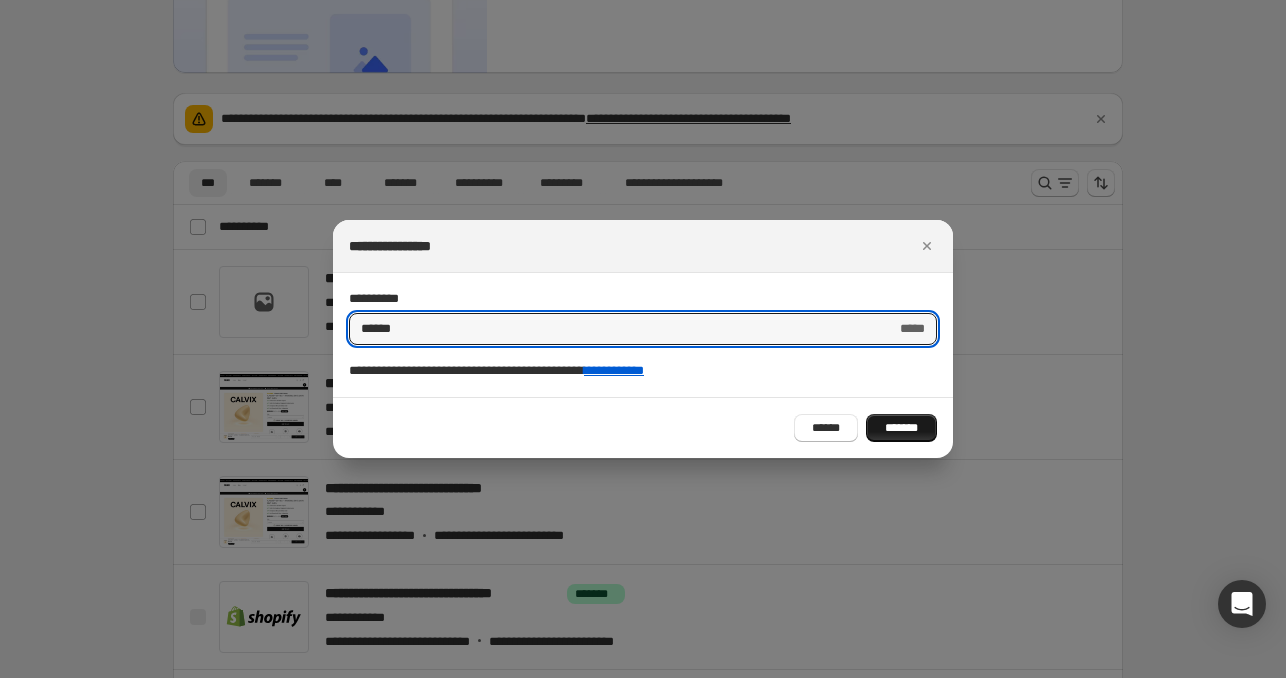 type on "******" 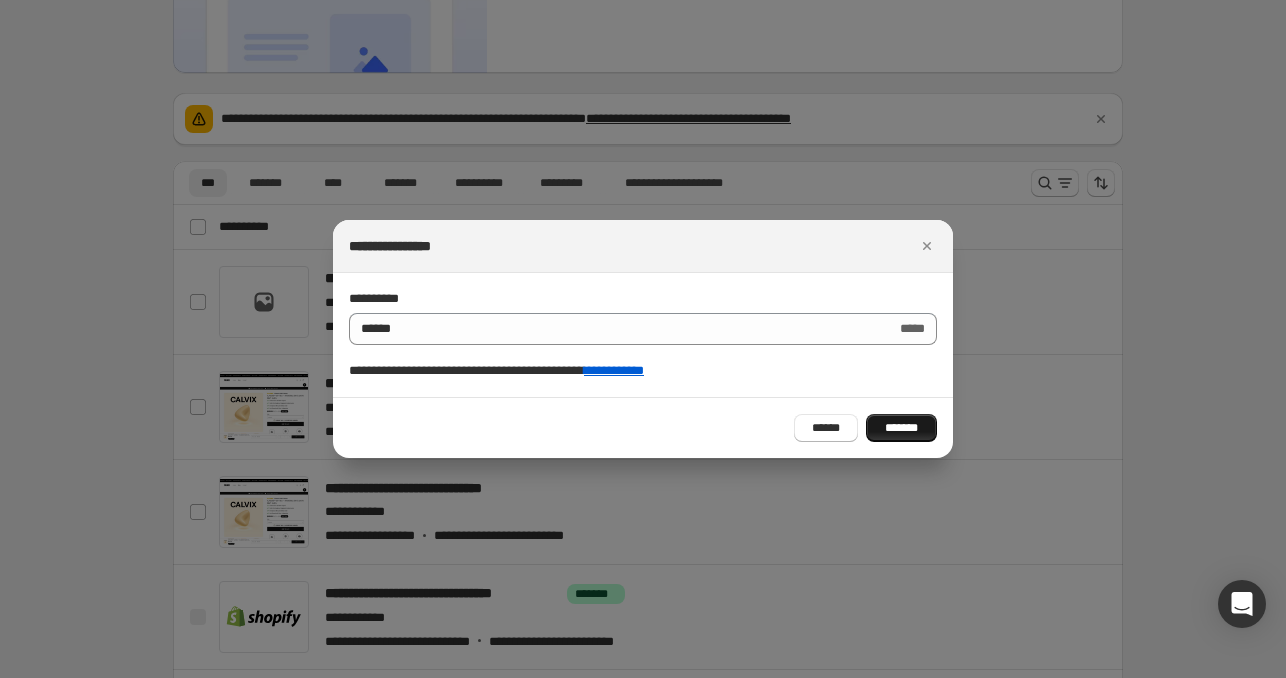 click on "*******" at bounding box center (901, 428) 